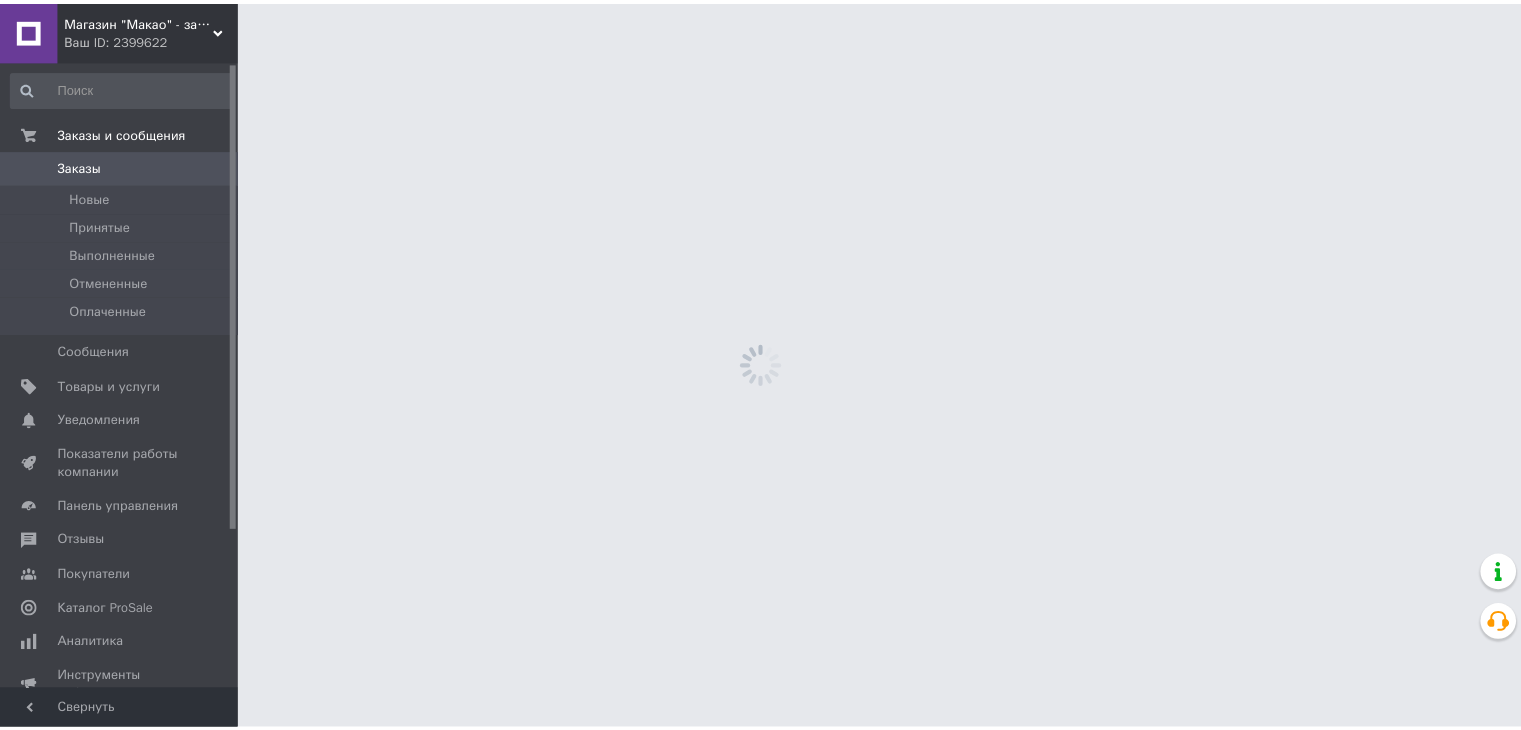 scroll, scrollTop: 0, scrollLeft: 0, axis: both 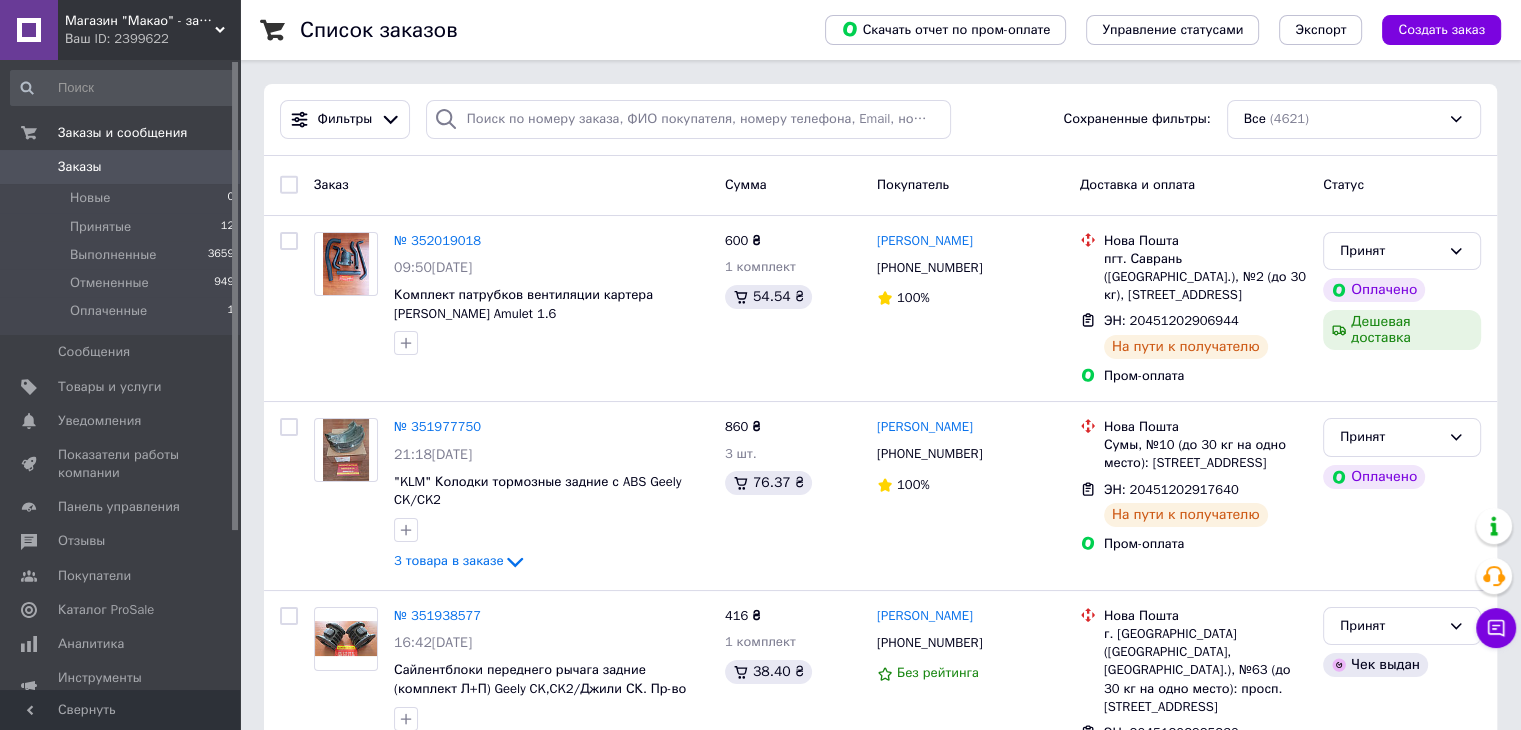 drag, startPoint x: 130, startPoint y: 613, endPoint x: 145, endPoint y: 593, distance: 25 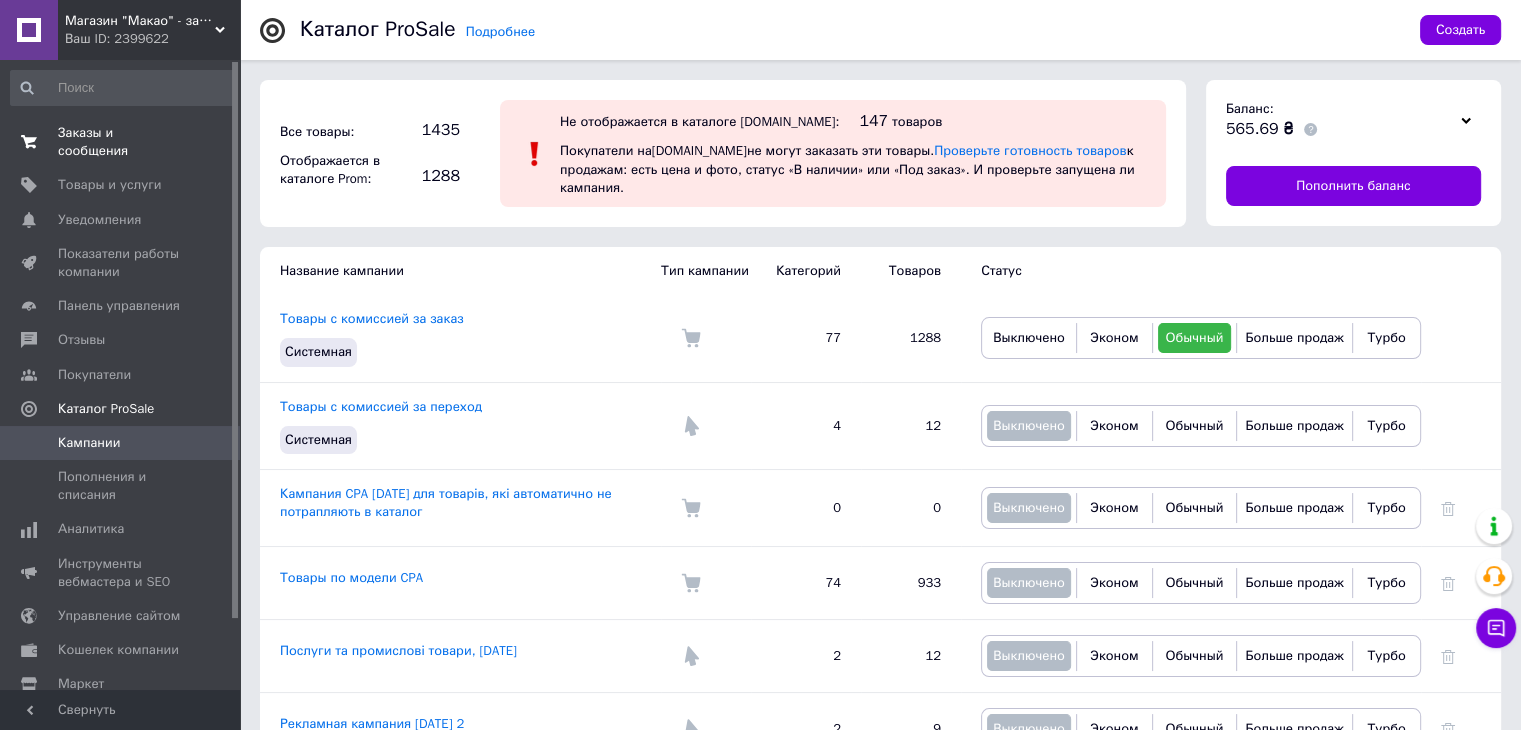 click on "Заказы и сообщения" at bounding box center (121, 142) 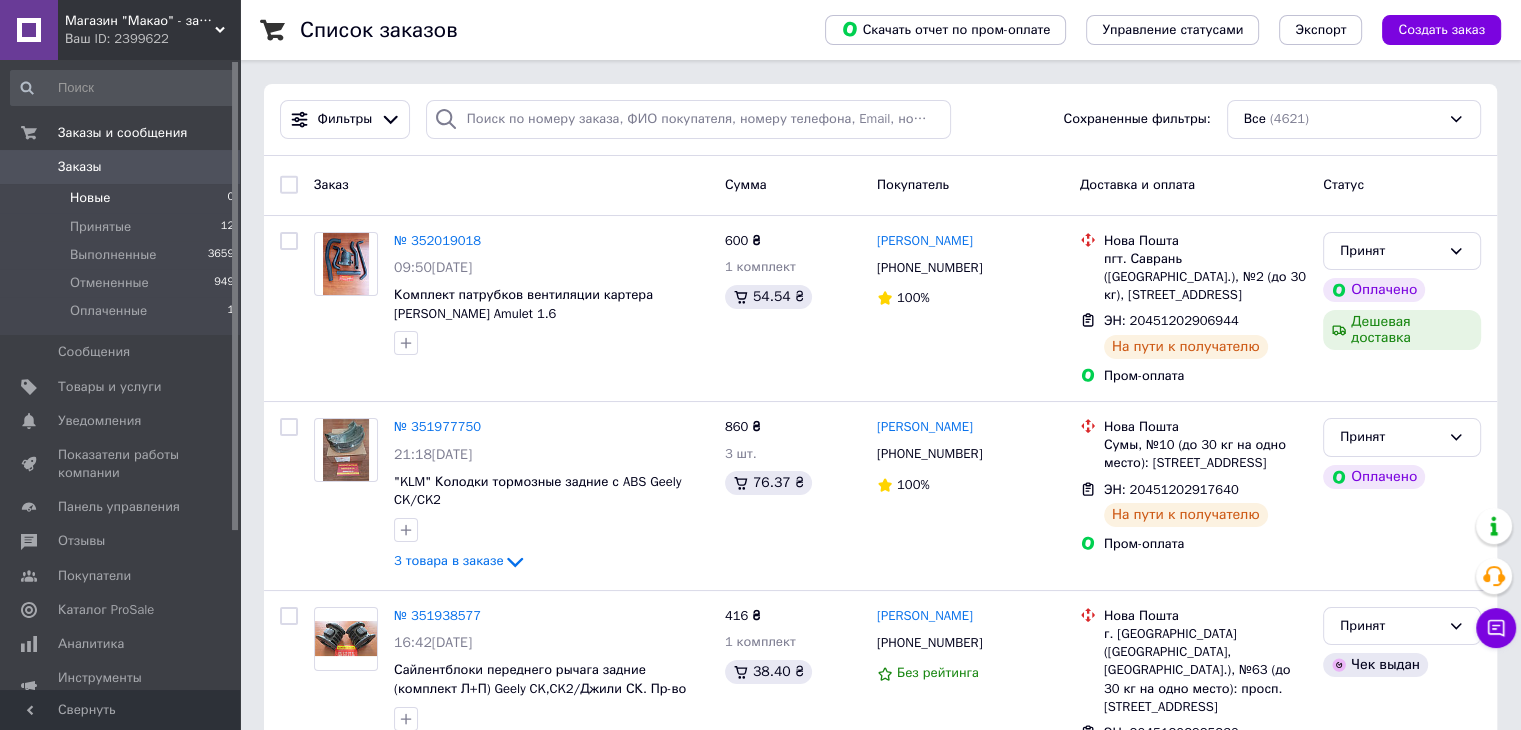 click on "Новые" at bounding box center (90, 198) 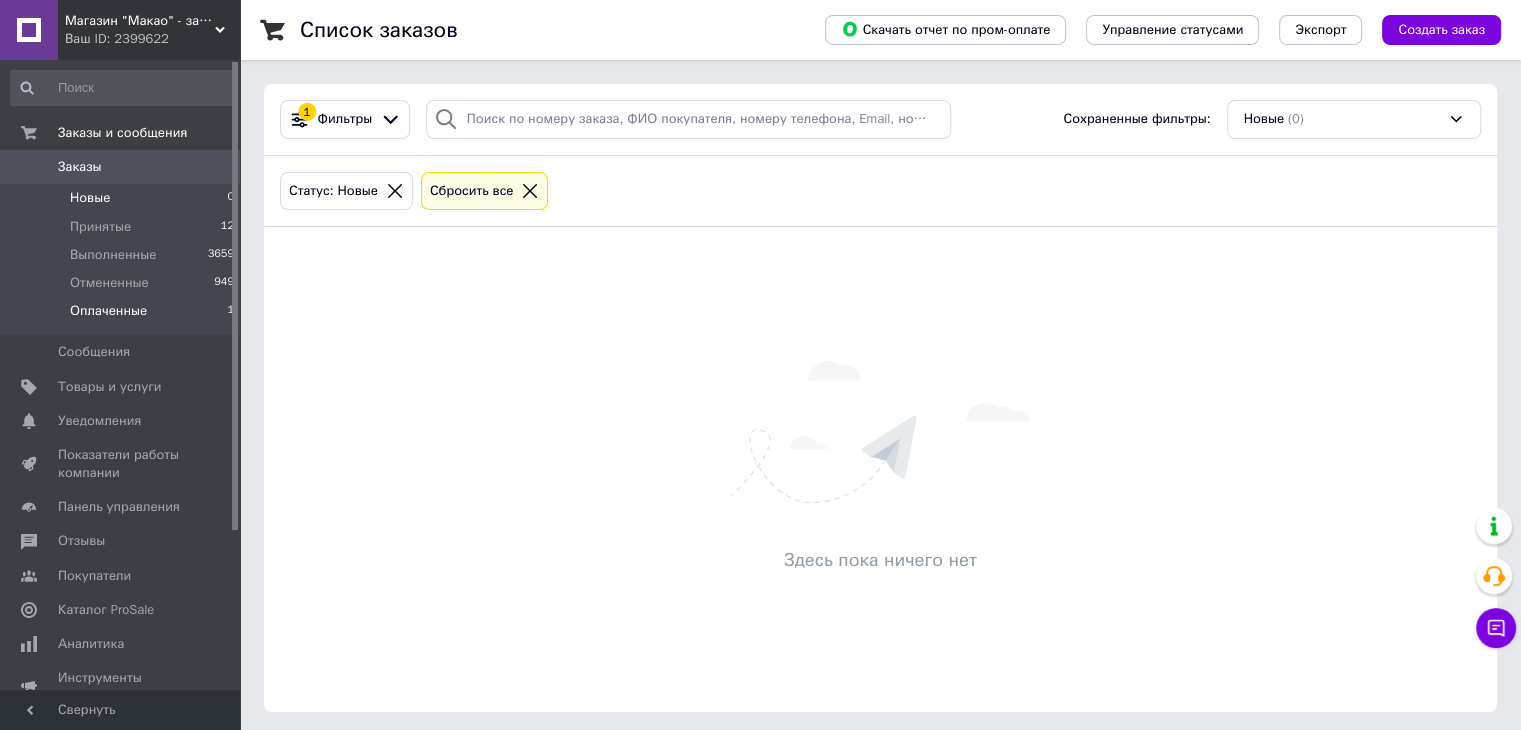 click on "Оплаченные" at bounding box center (108, 311) 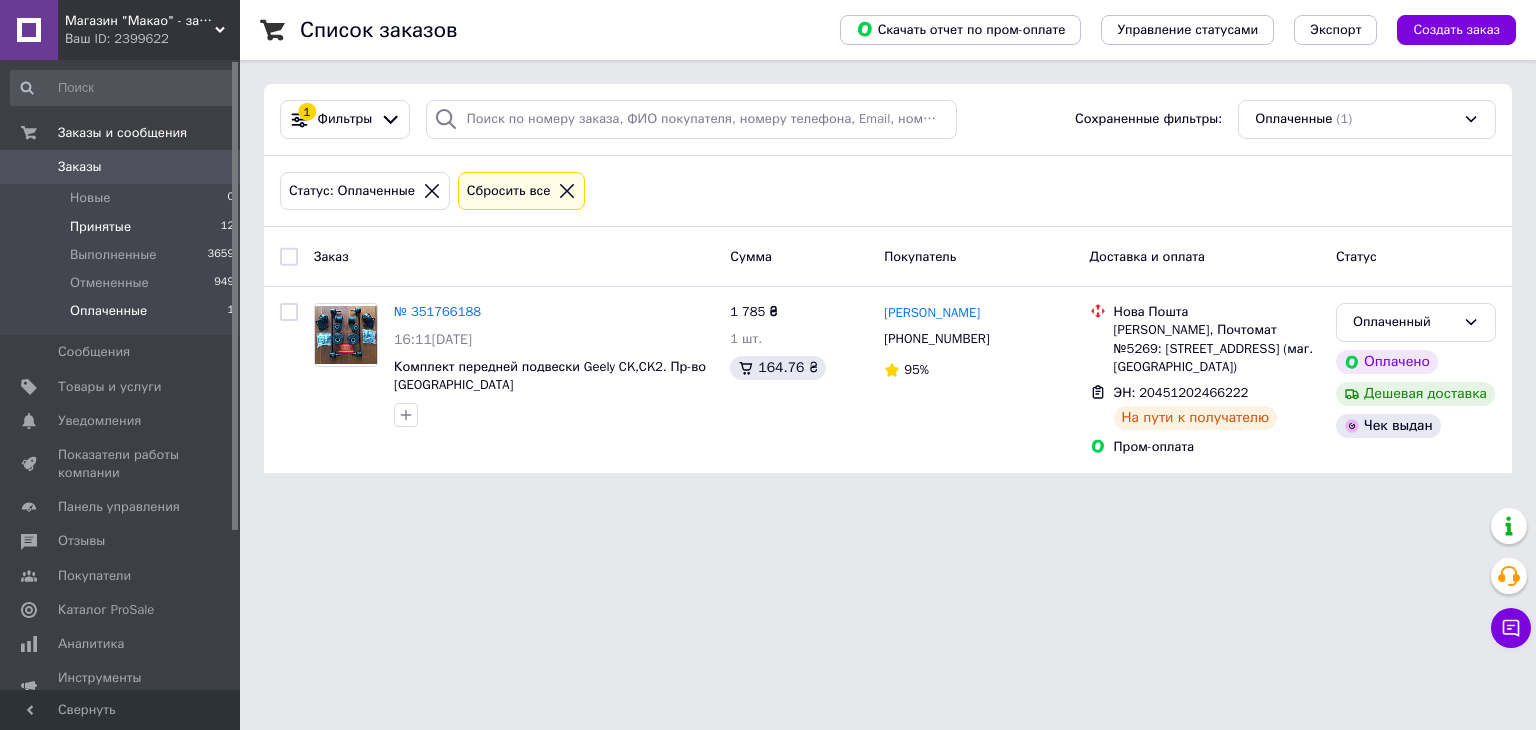 click on "Принятые" at bounding box center [100, 227] 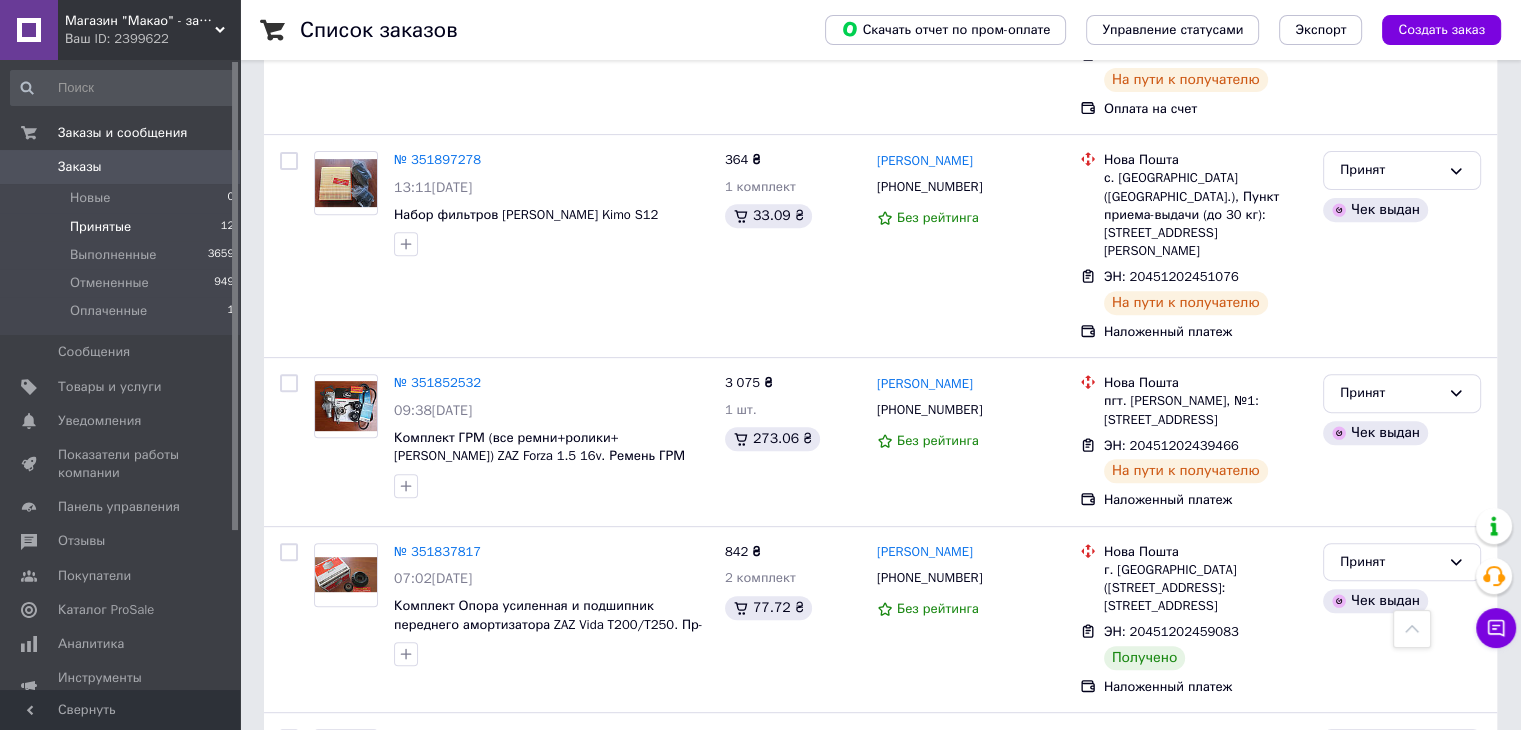 scroll, scrollTop: 800, scrollLeft: 0, axis: vertical 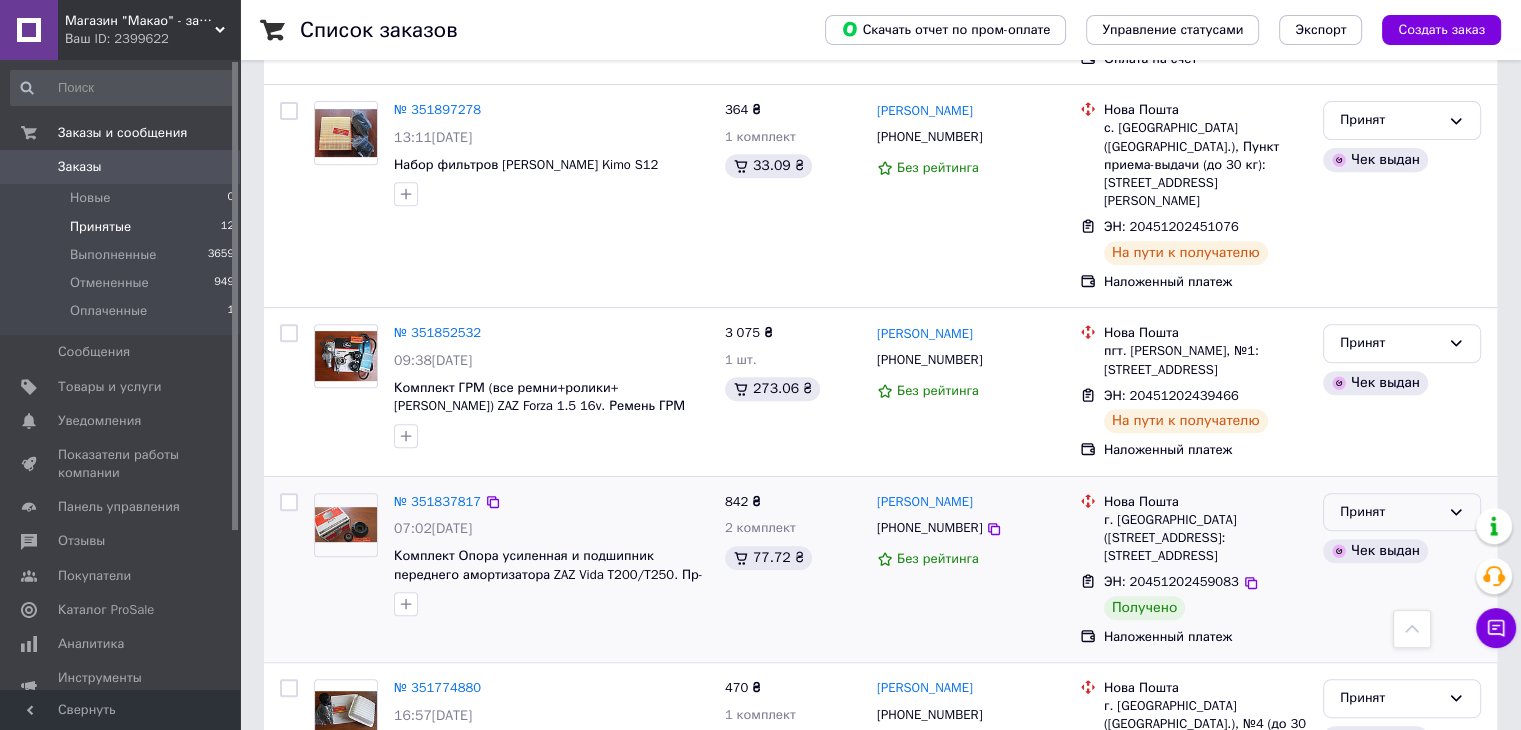click on "Принят" at bounding box center (1390, 512) 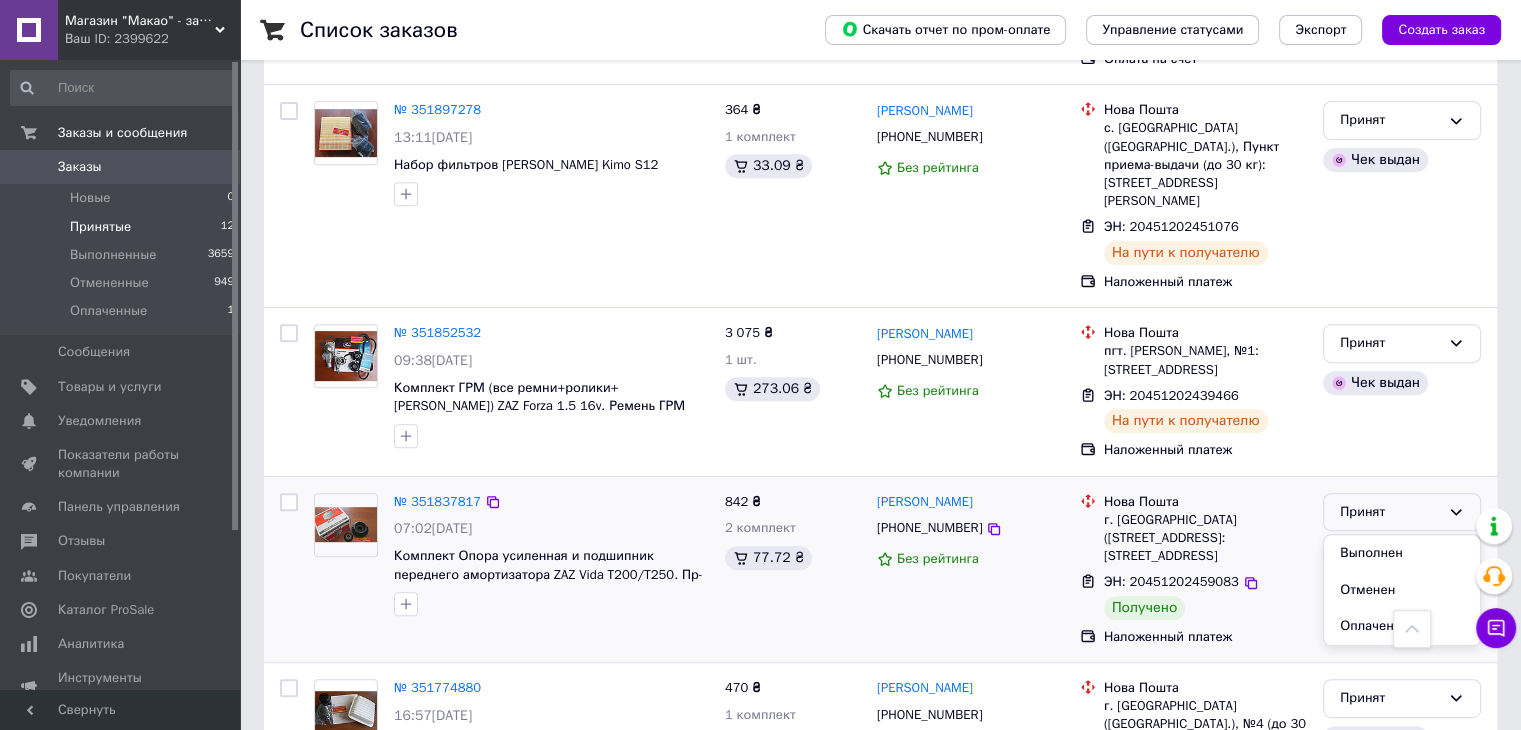 click on "Выполнен" at bounding box center (1402, 553) 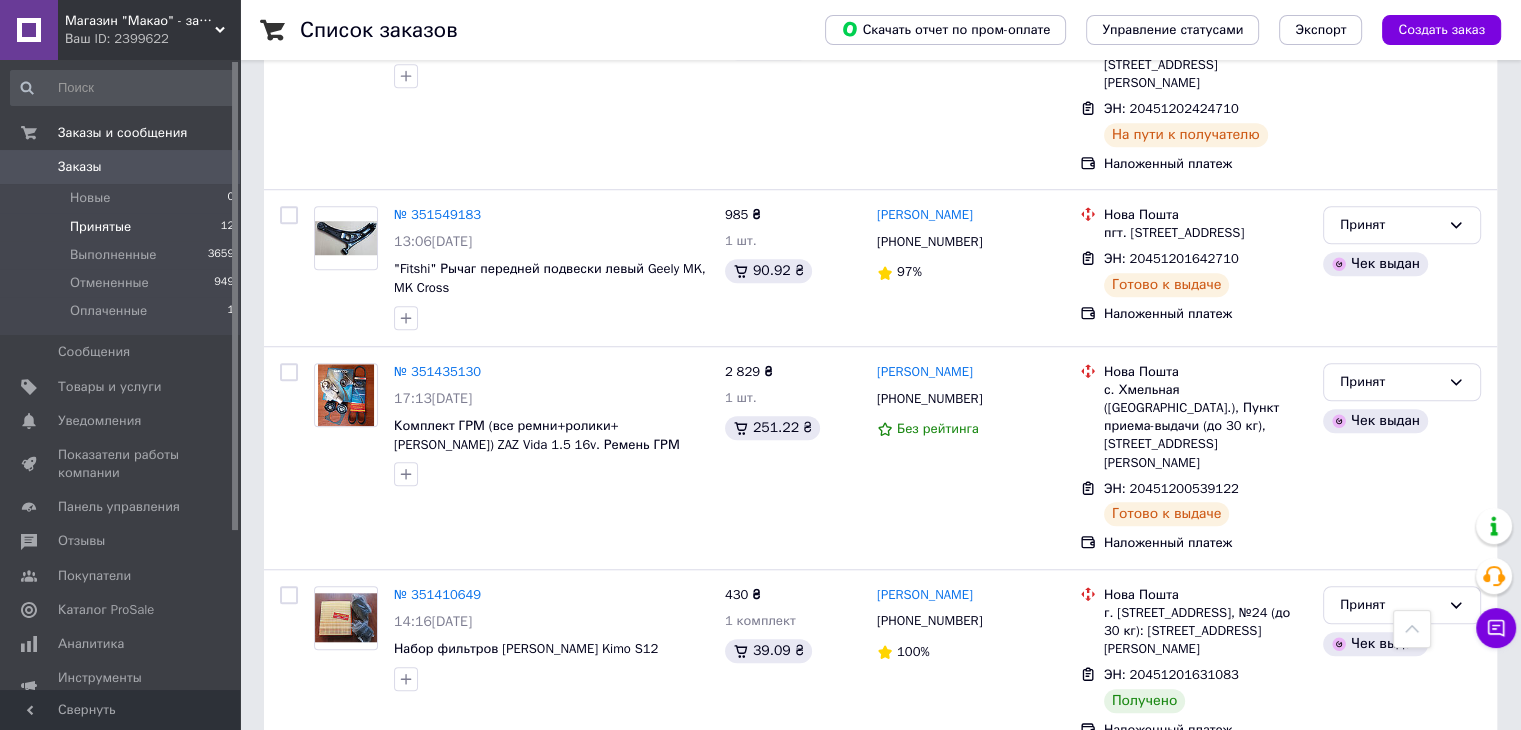 scroll, scrollTop: 1500, scrollLeft: 0, axis: vertical 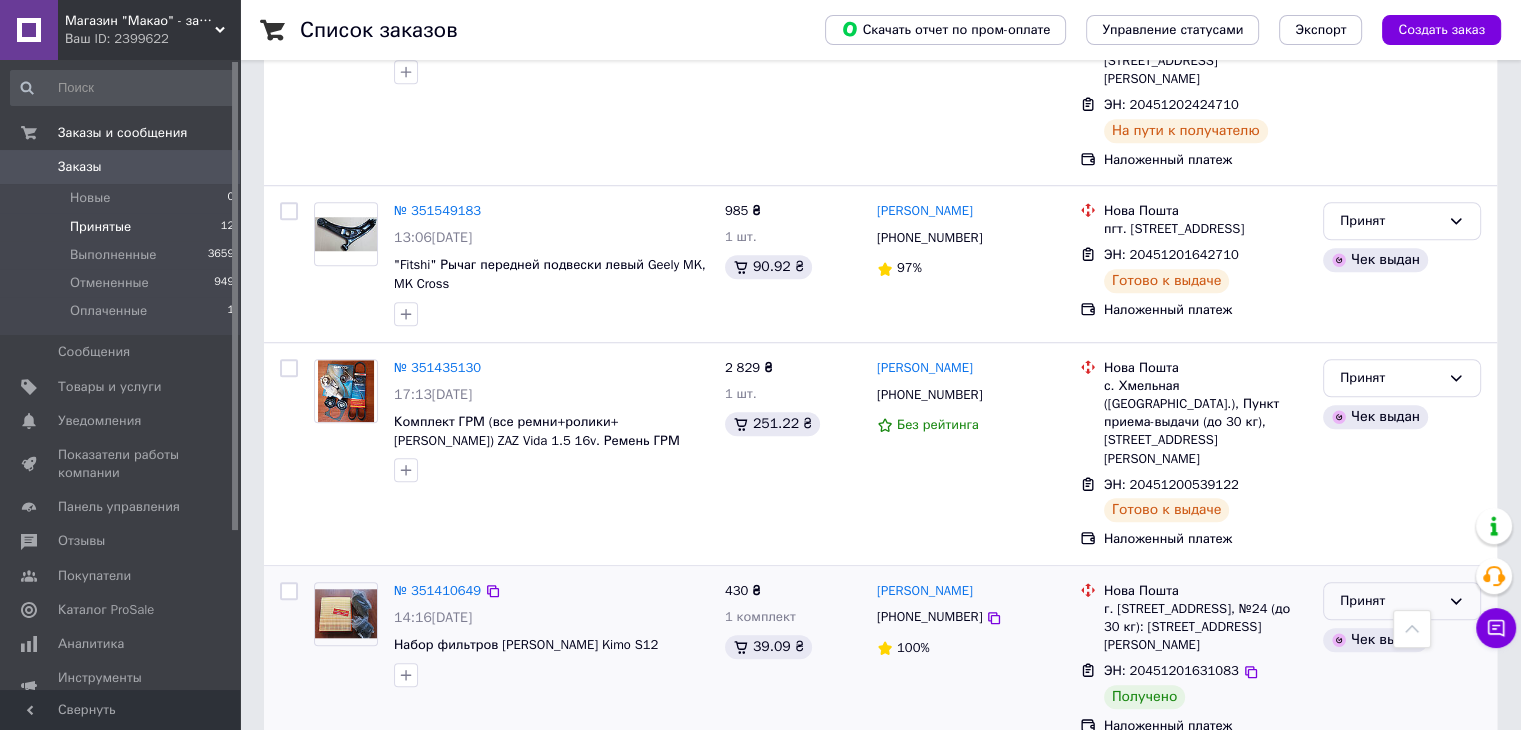 click on "Принят" at bounding box center [1390, 601] 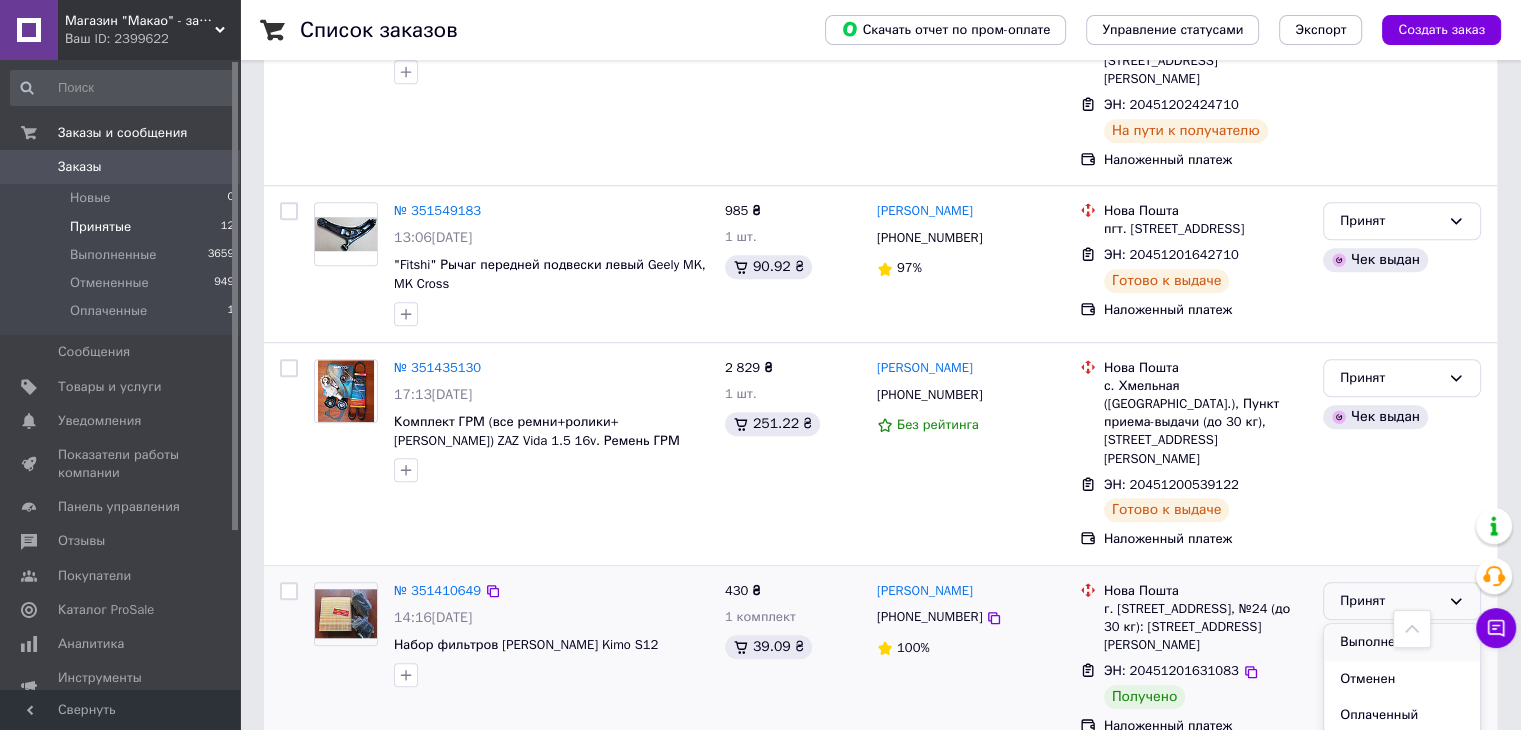 click on "Выполнен" at bounding box center (1402, 642) 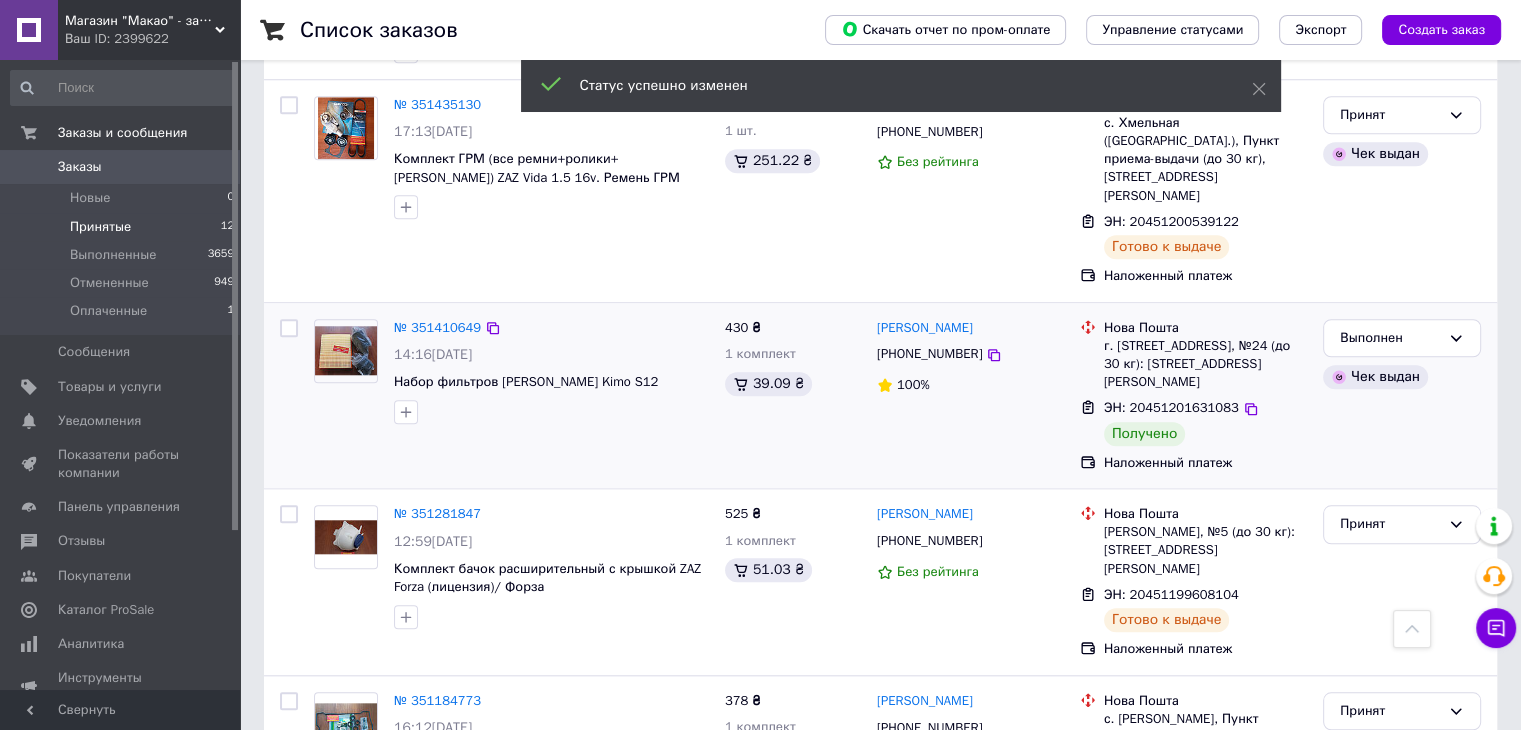 scroll, scrollTop: 1764, scrollLeft: 0, axis: vertical 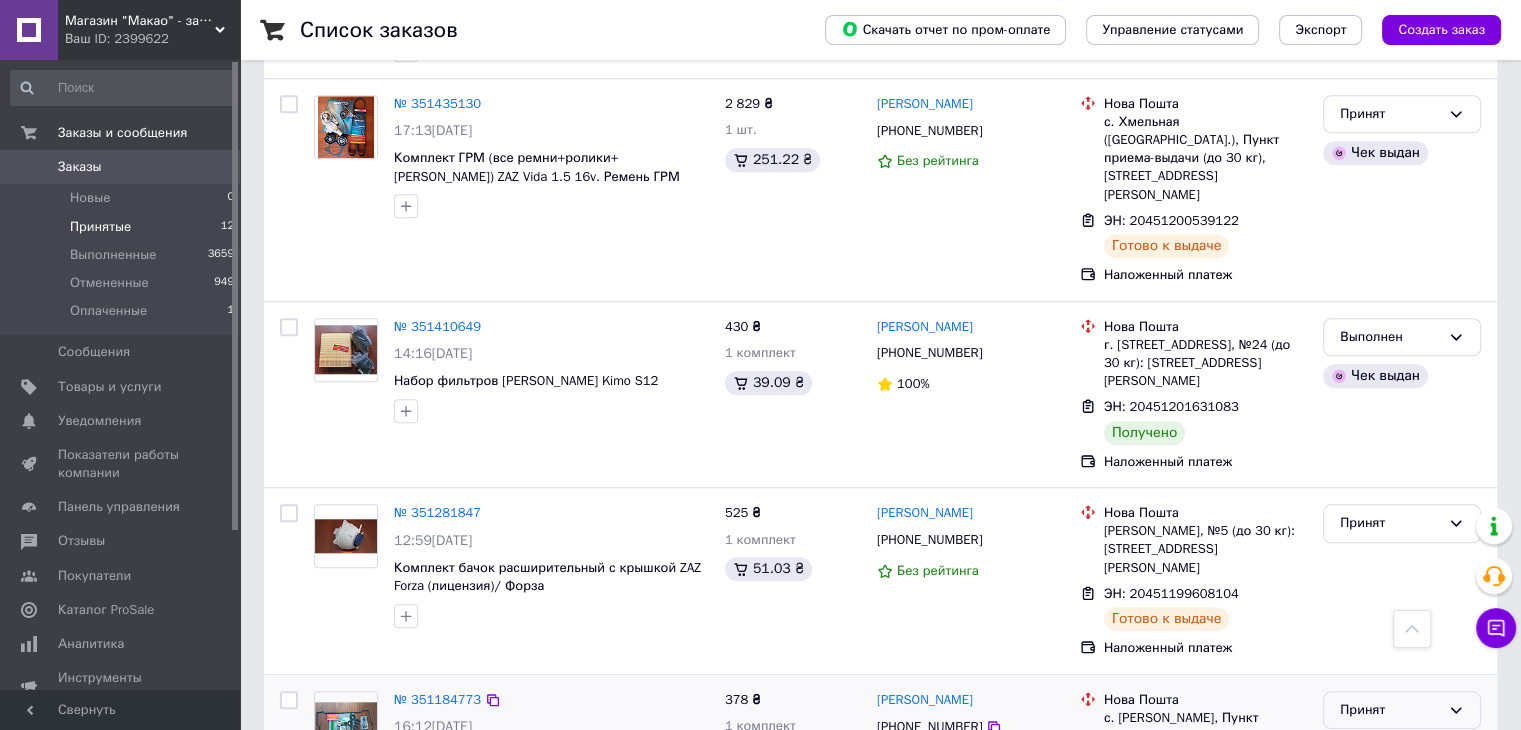 click on "Принят" at bounding box center (1390, 710) 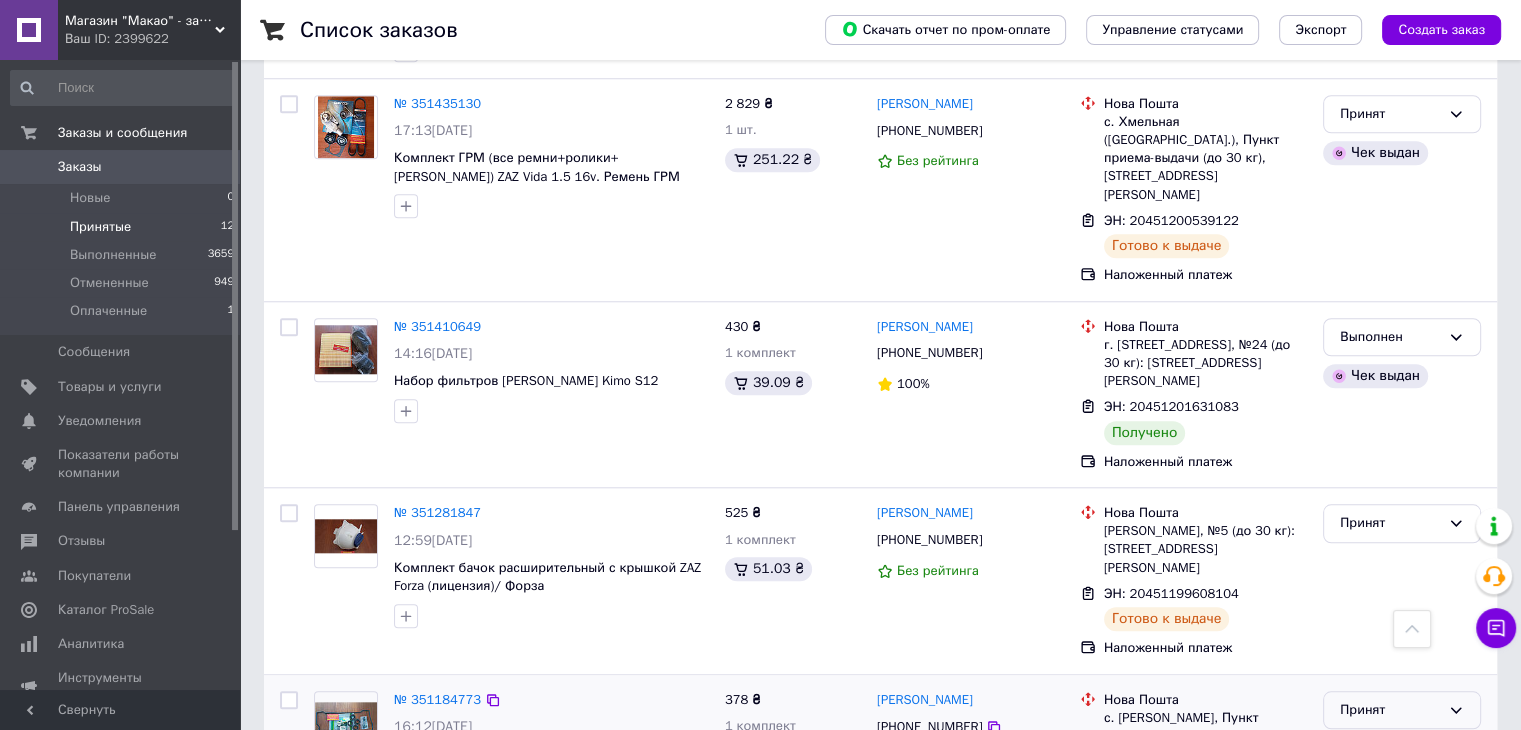 click on "Выполнен" at bounding box center [1402, 751] 